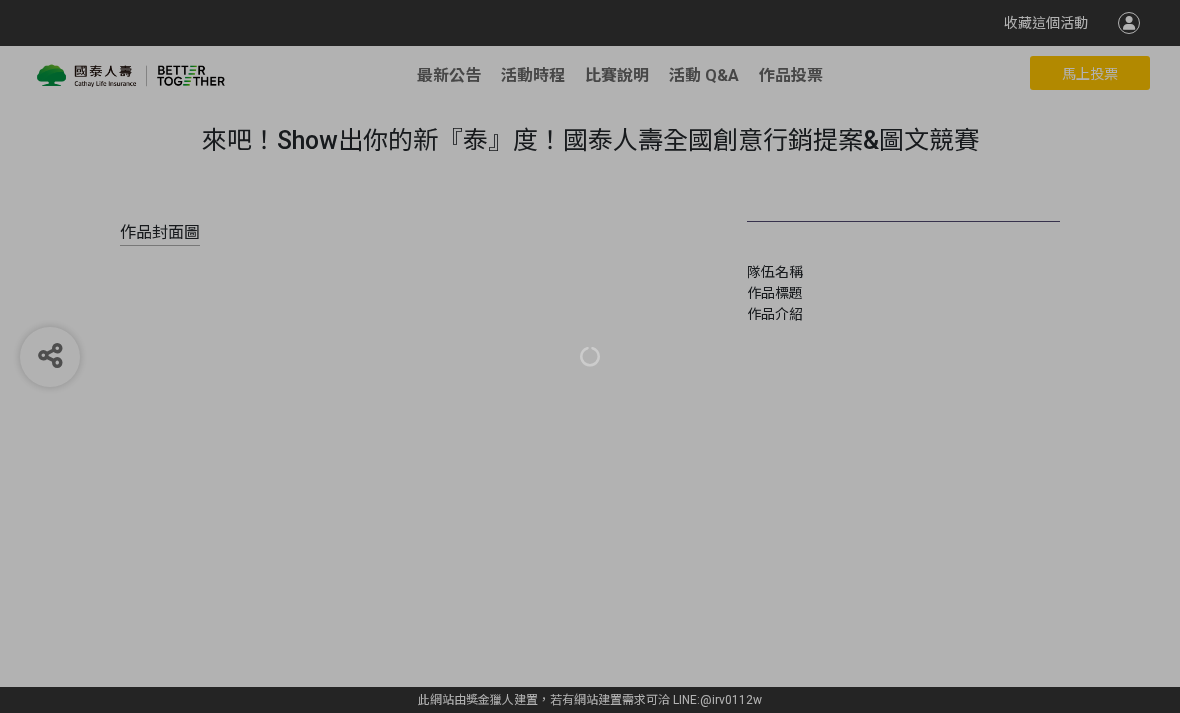 scroll, scrollTop: 0, scrollLeft: 0, axis: both 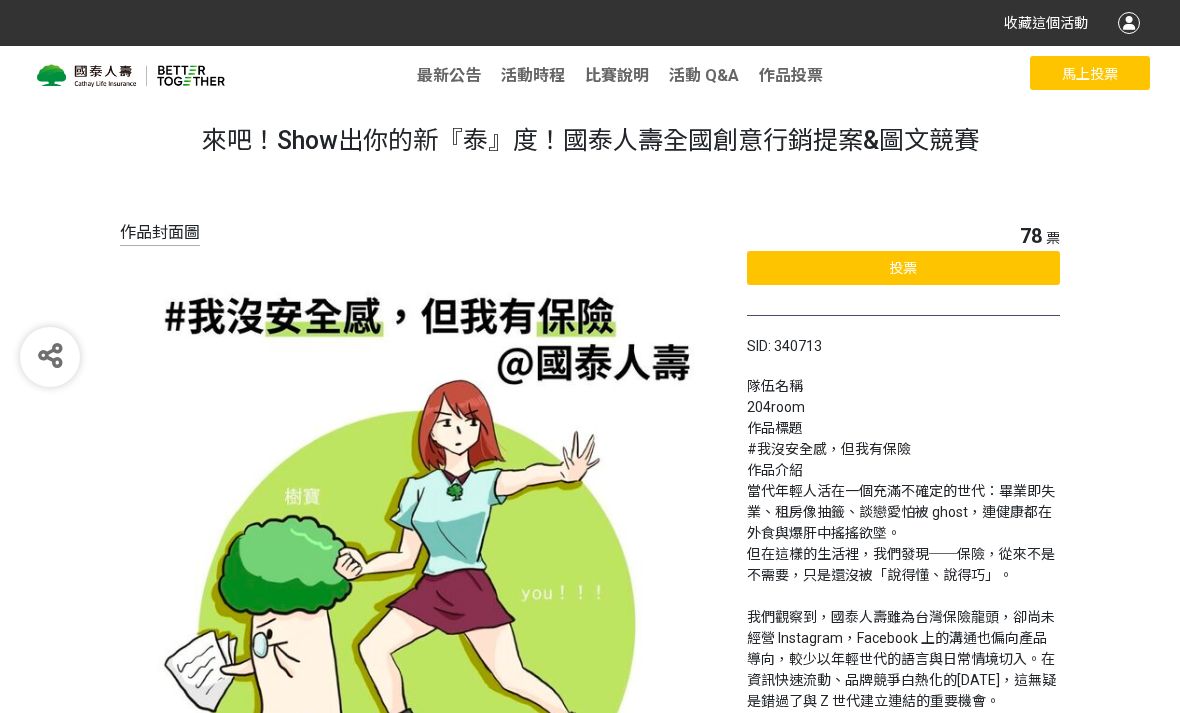 click on "投票" 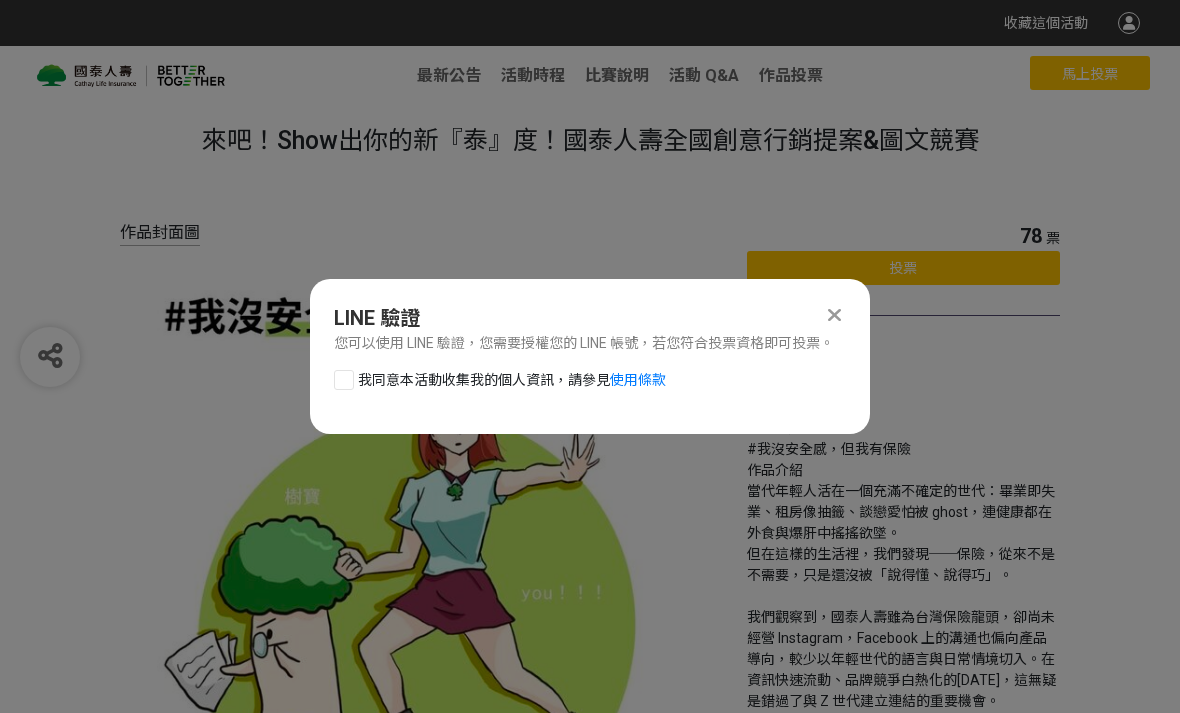 click on "投票" 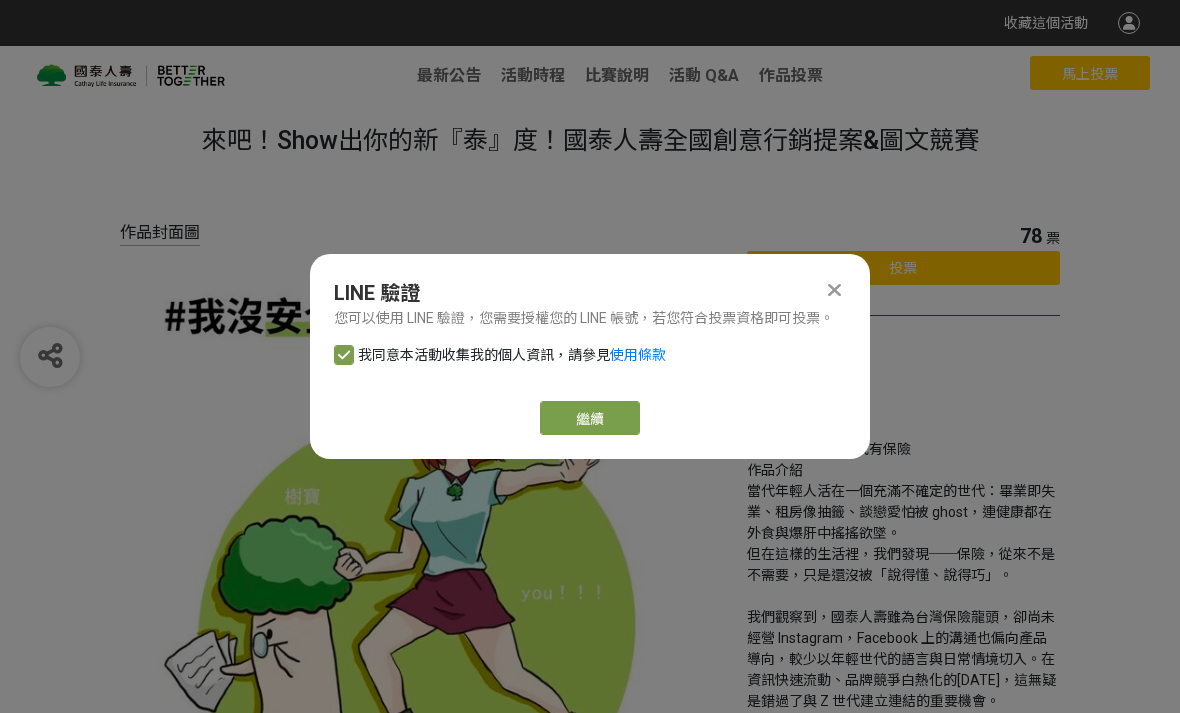 click on "繼續" at bounding box center (590, 418) 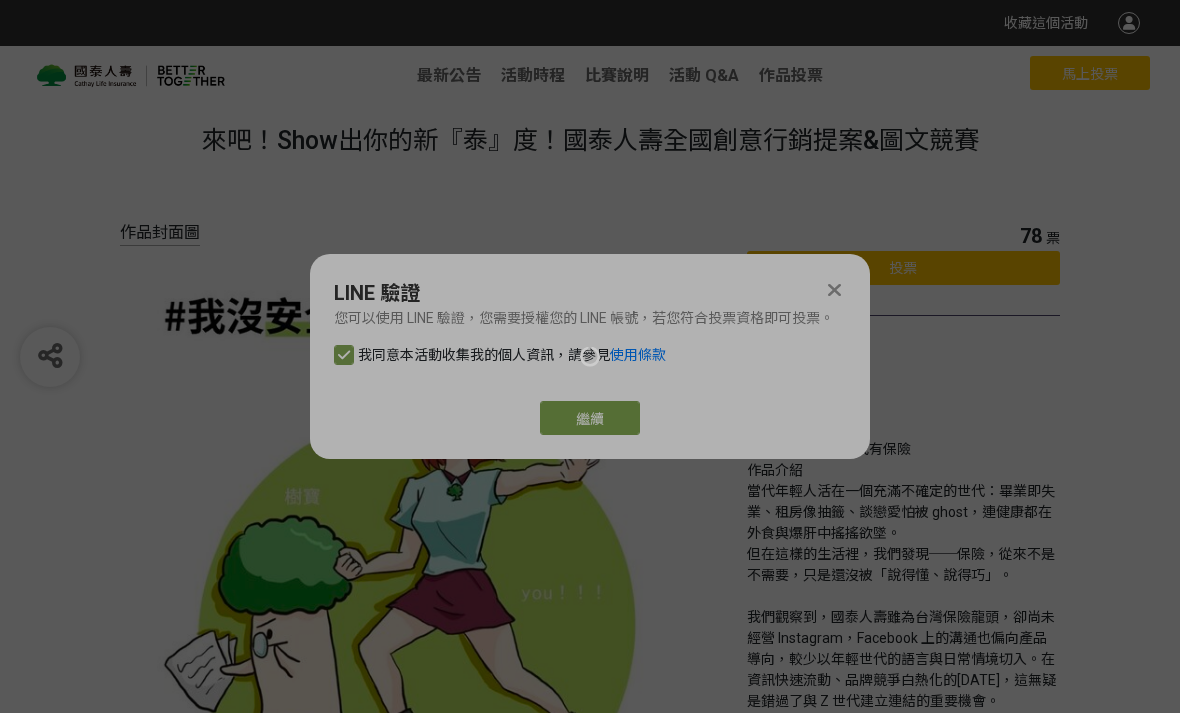 click at bounding box center [590, 356] 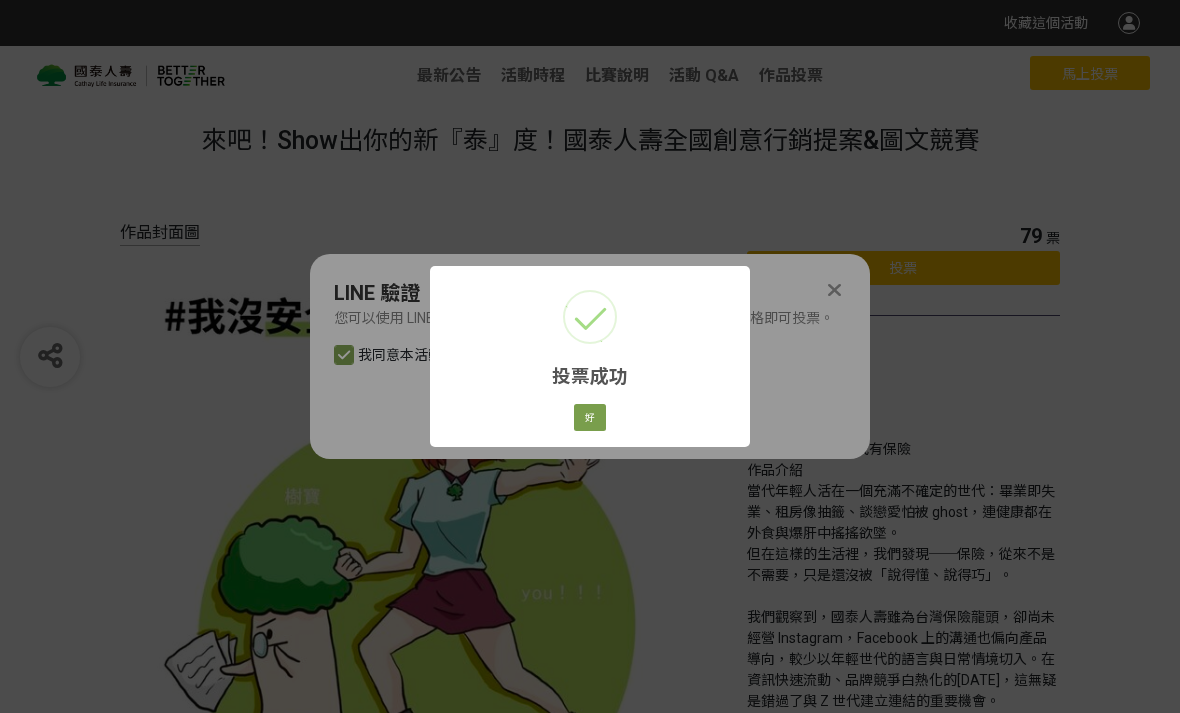 click on "好" at bounding box center [590, 418] 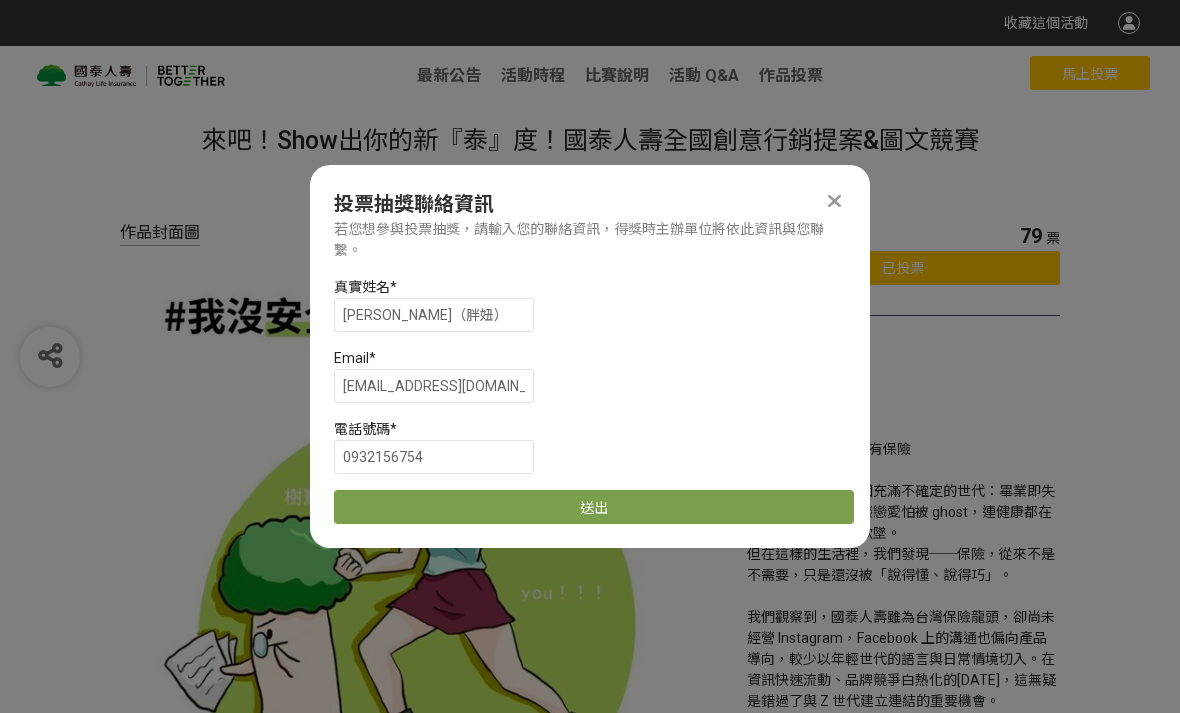 click on "送出" at bounding box center [594, 507] 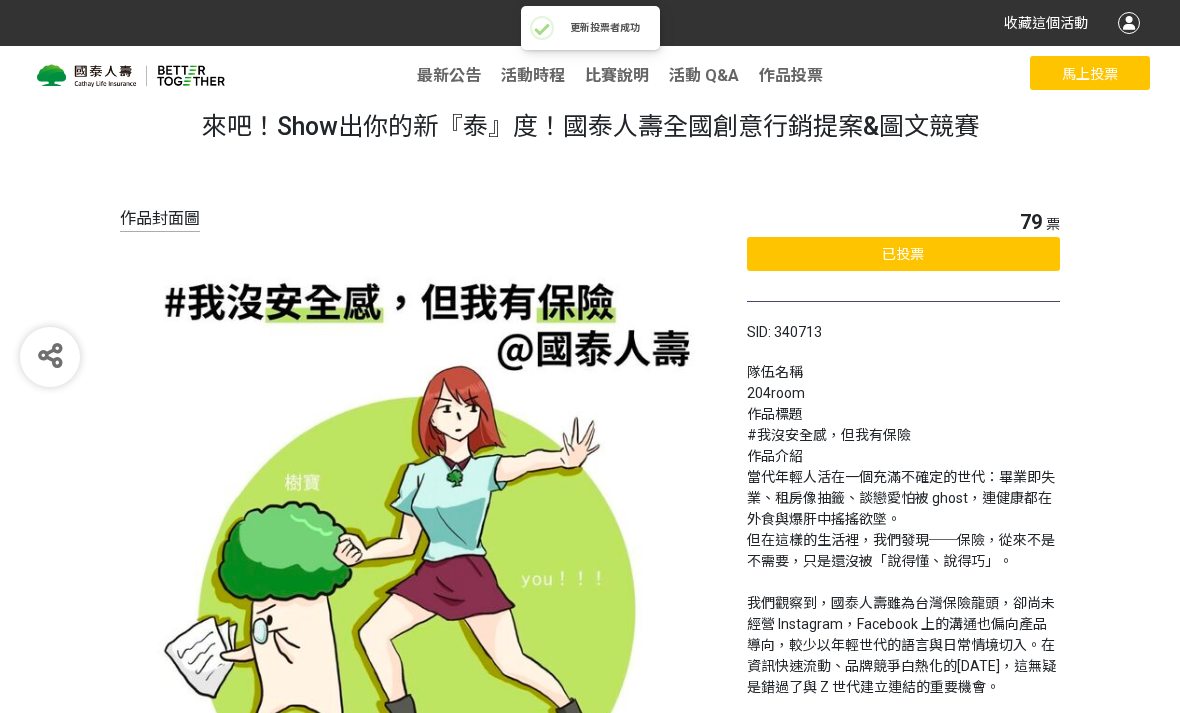 scroll, scrollTop: 16, scrollLeft: 0, axis: vertical 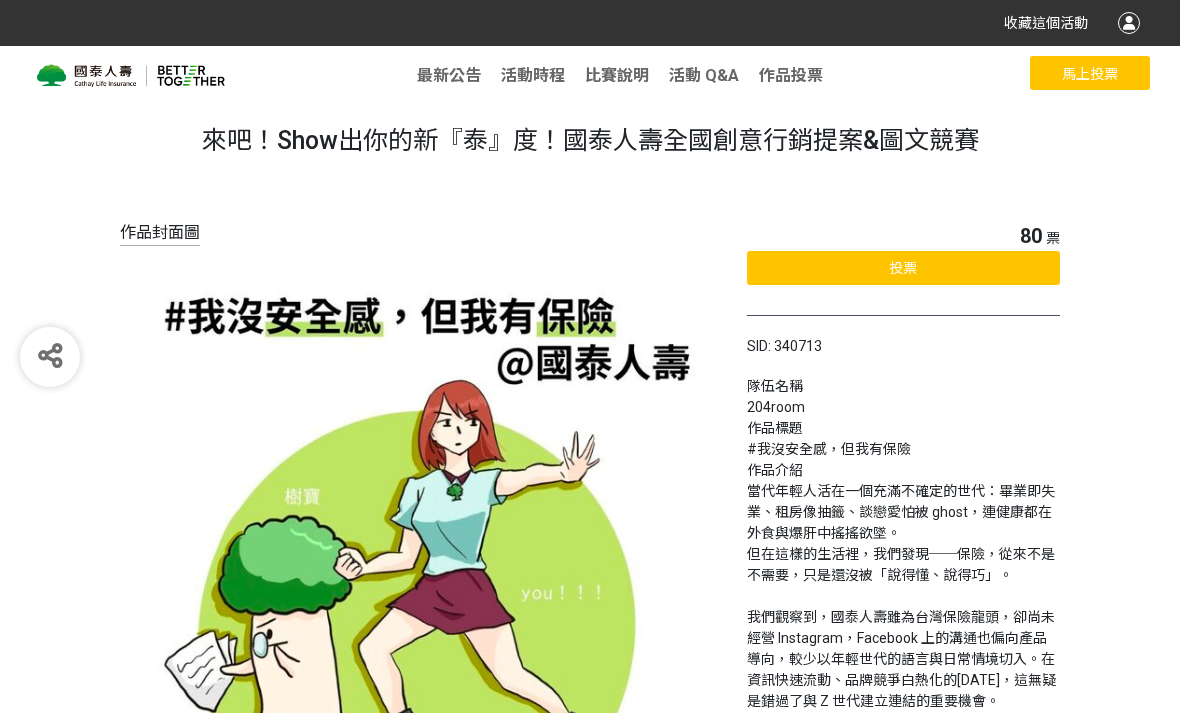 click on "投票" 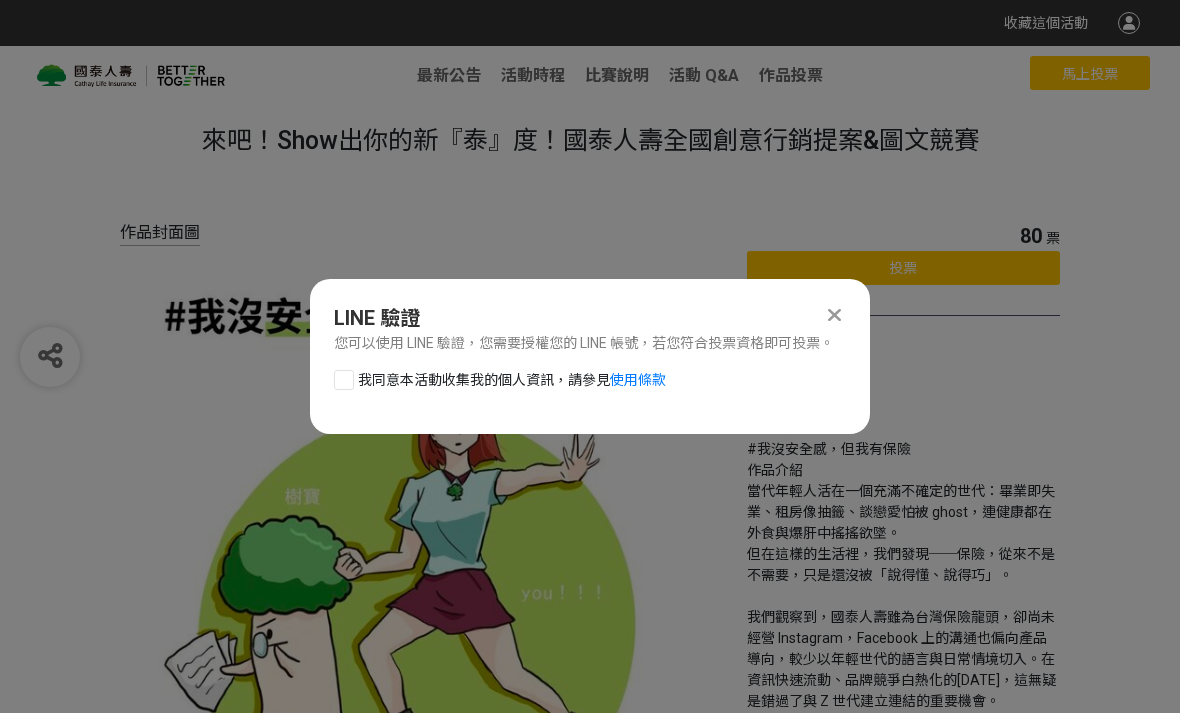 click at bounding box center (344, 380) 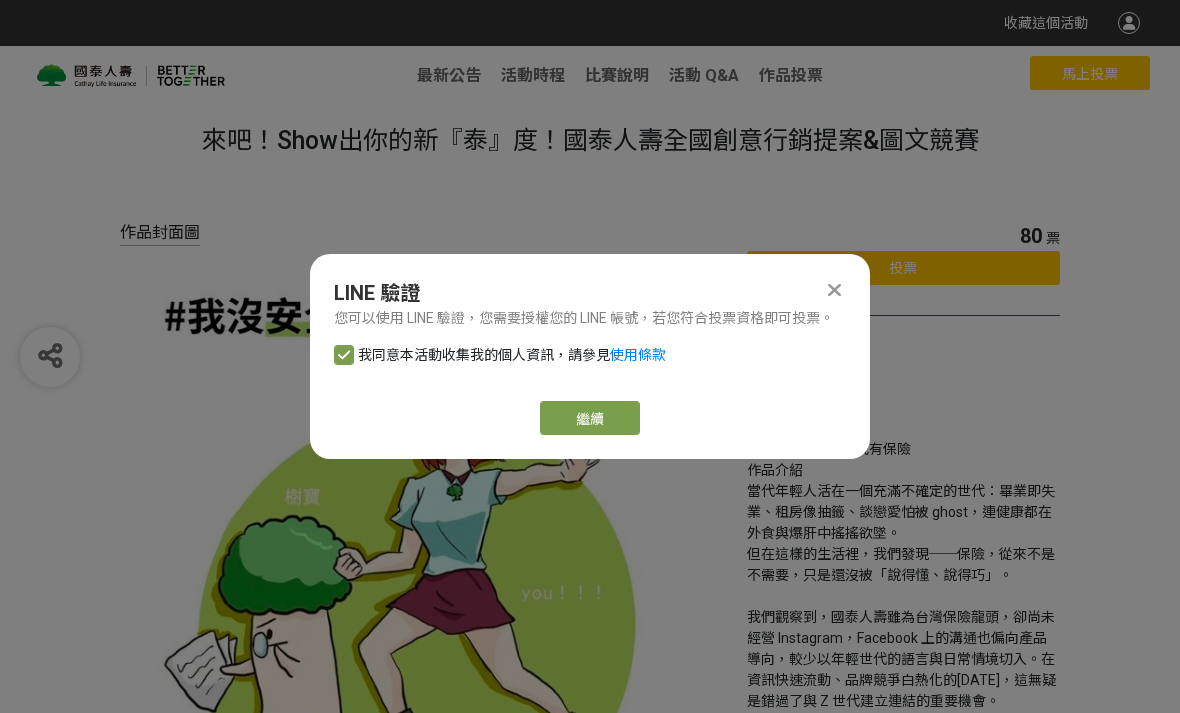 click on "繼續" at bounding box center (590, 418) 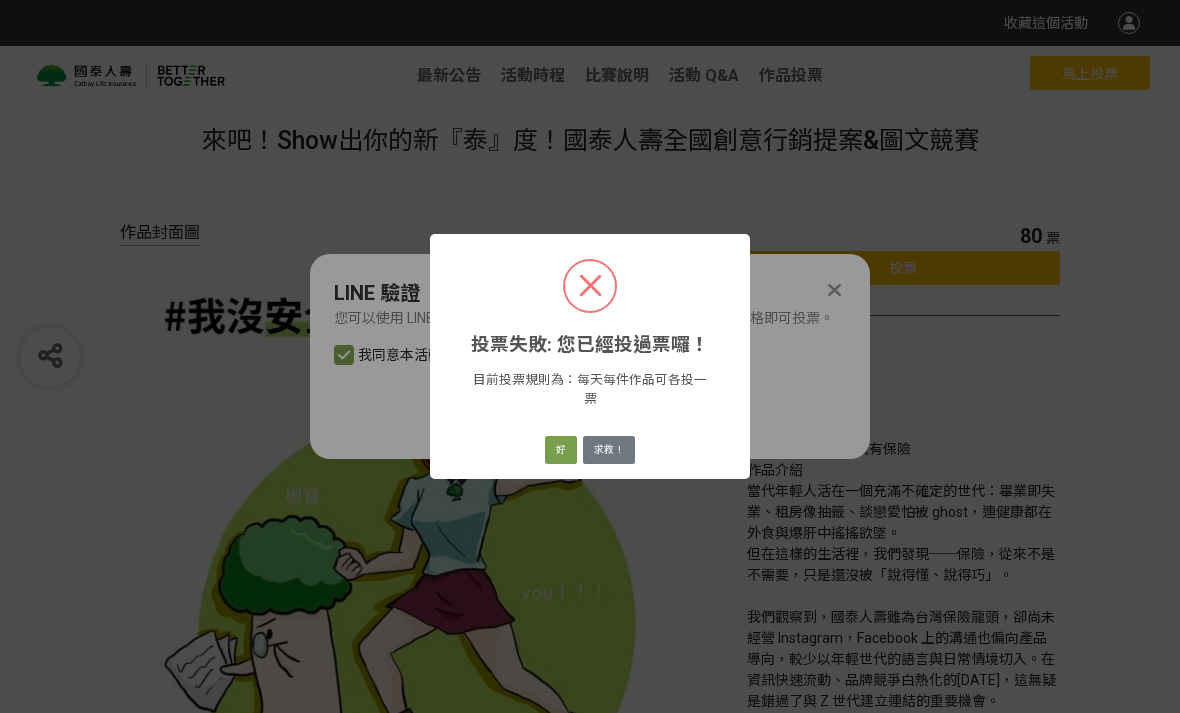 click on "好" at bounding box center (561, 450) 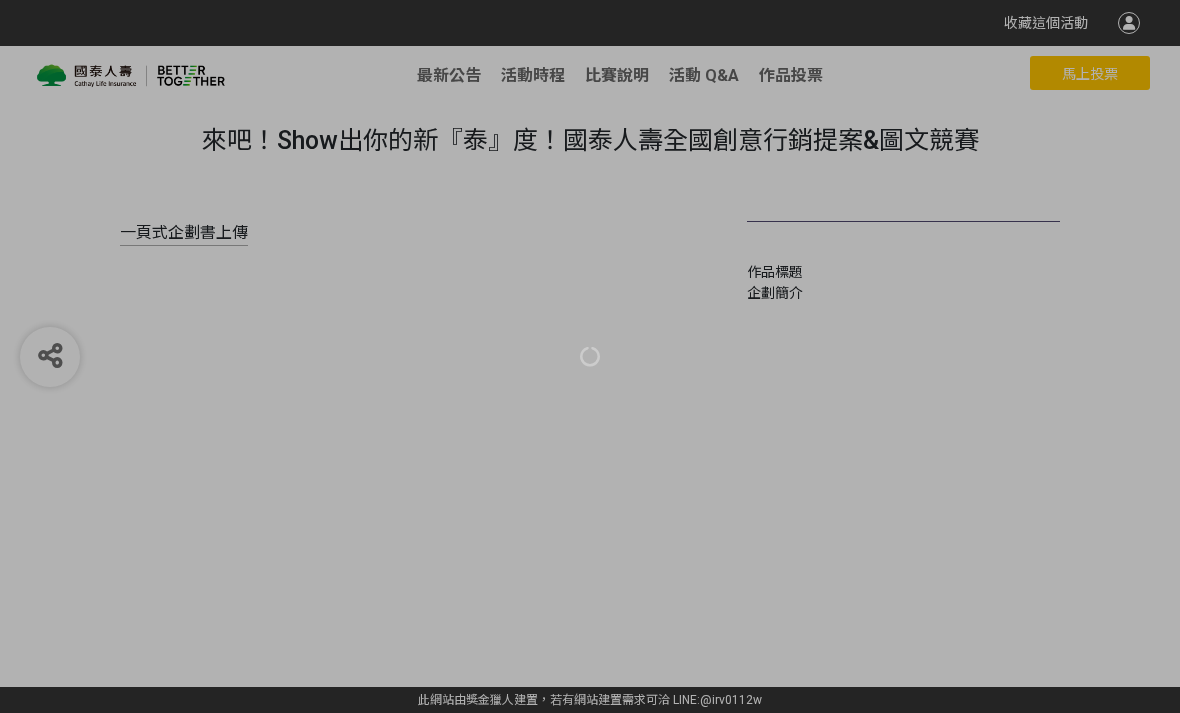scroll, scrollTop: 0, scrollLeft: 0, axis: both 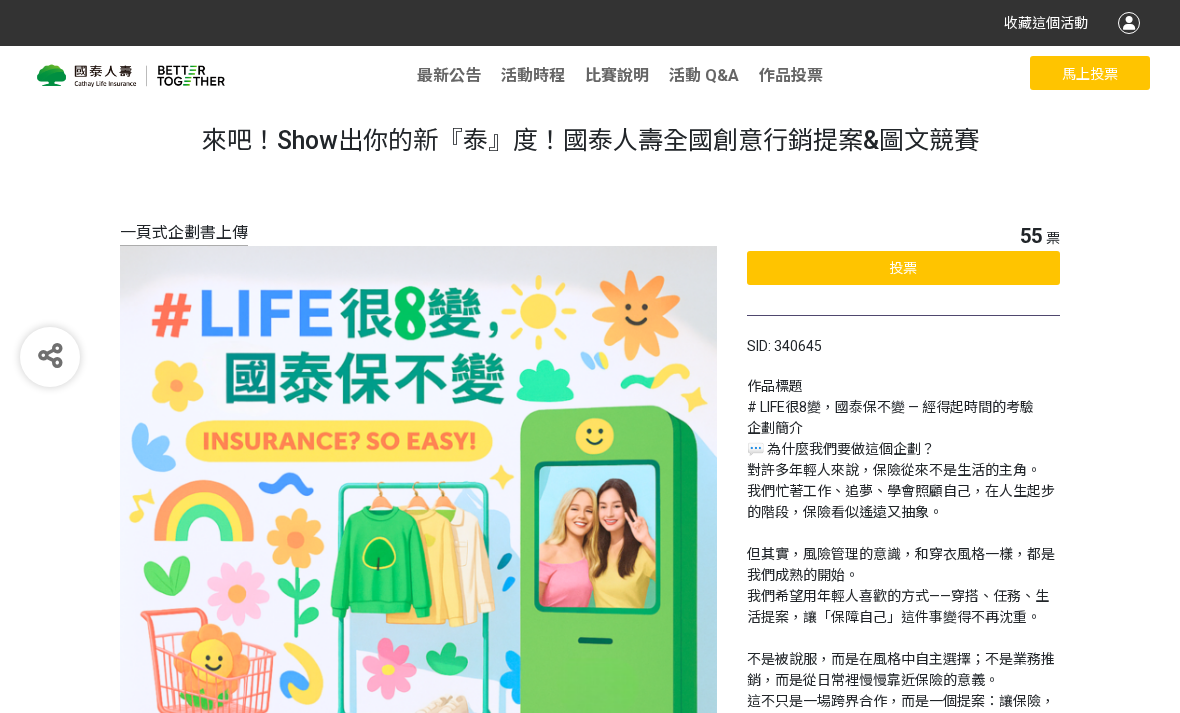 click on "投票" 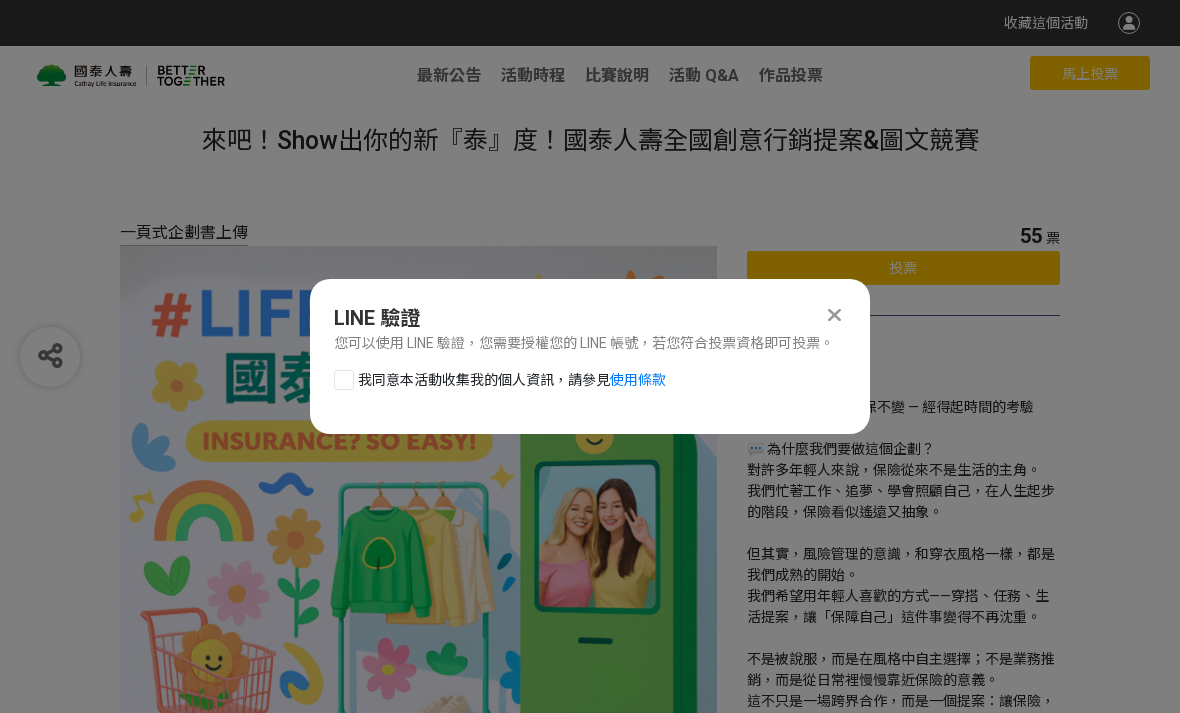 click at bounding box center [344, 380] 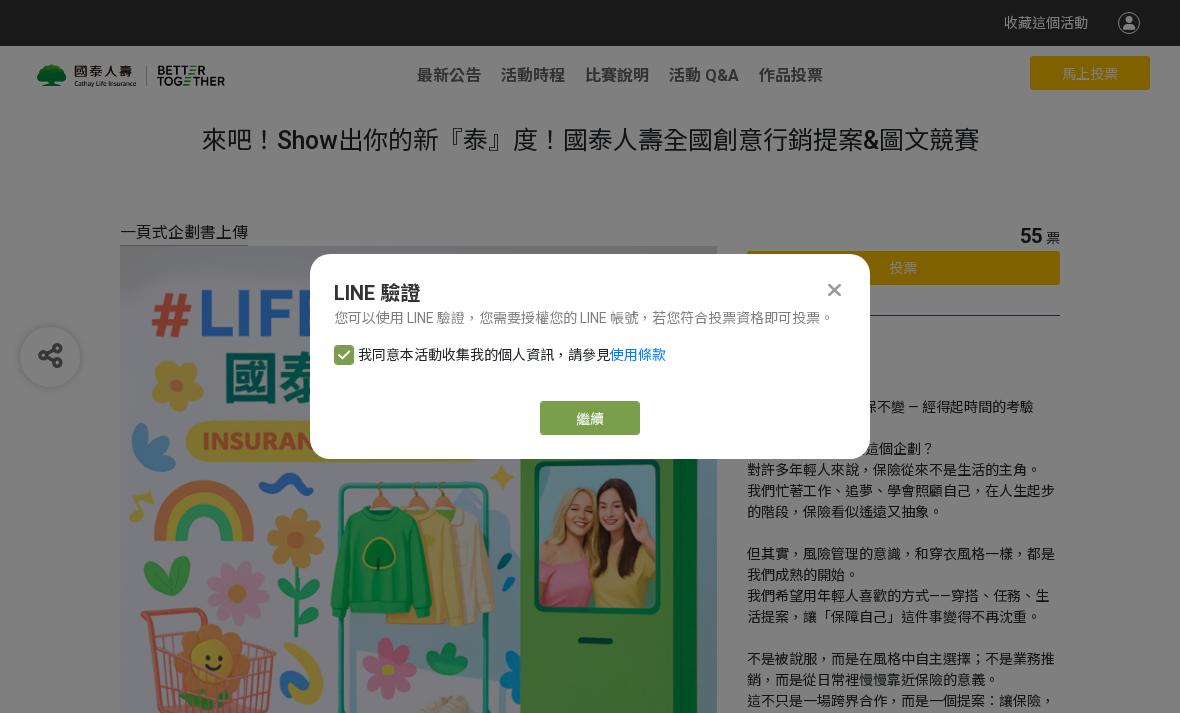 click on "繼續" at bounding box center [590, 418] 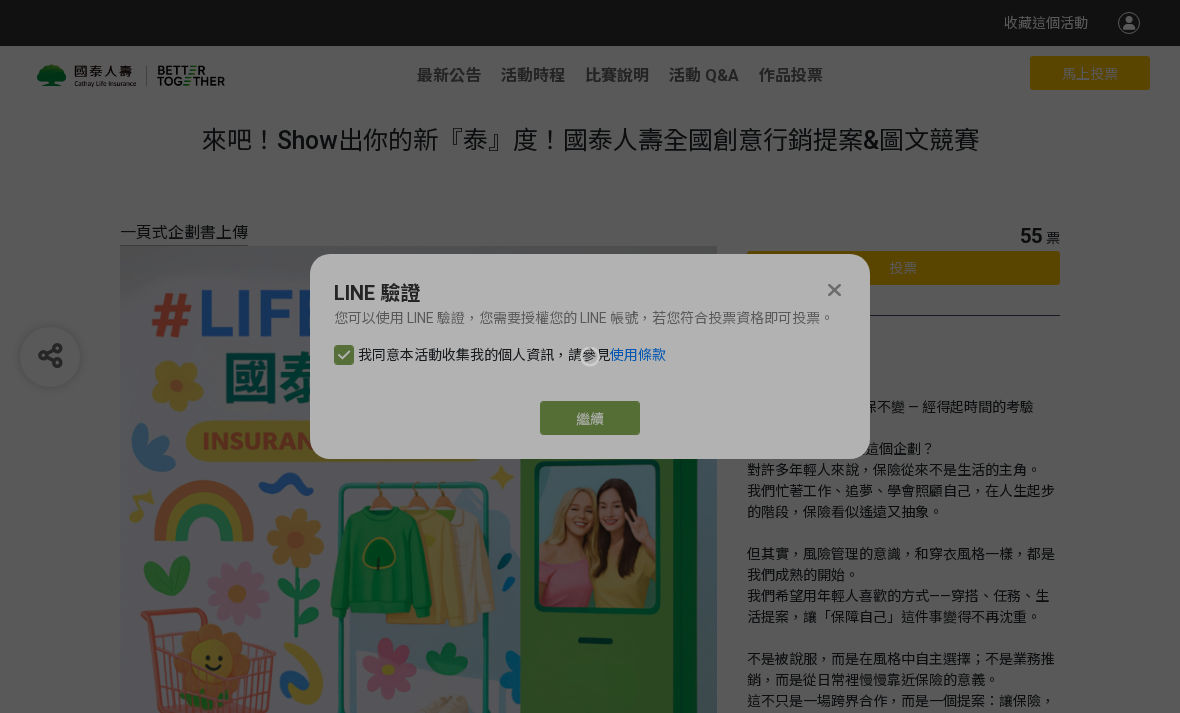 click at bounding box center (590, 356) 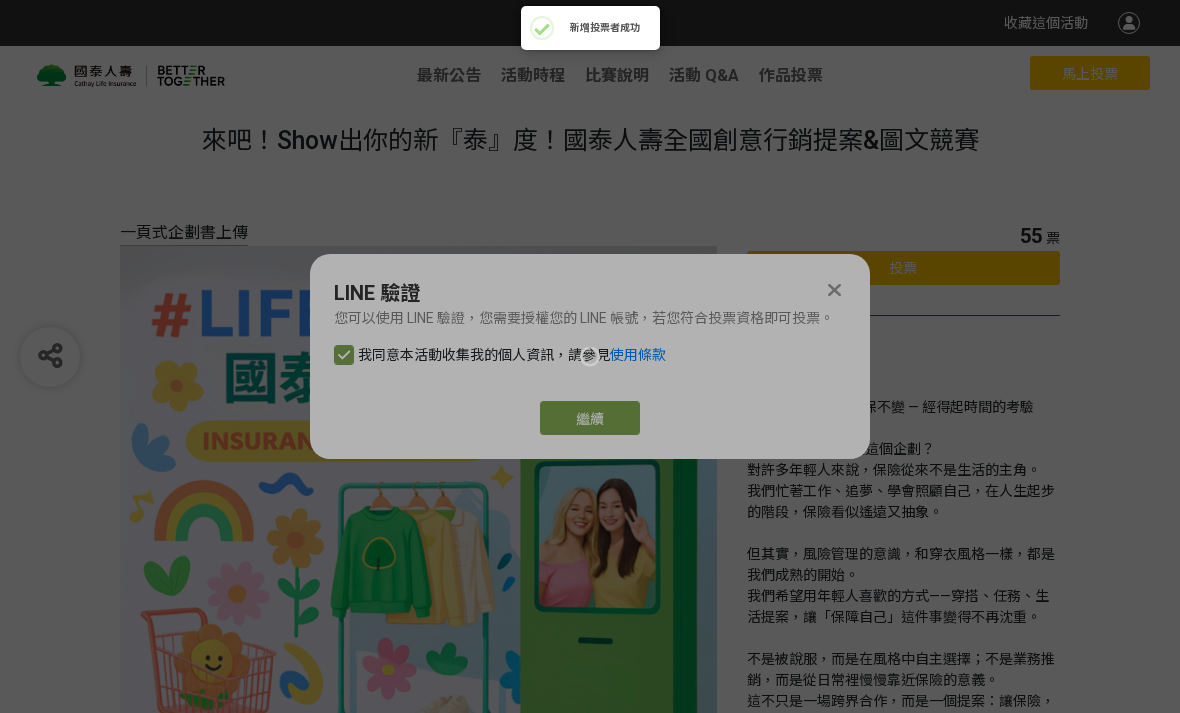 click at bounding box center [590, 356] 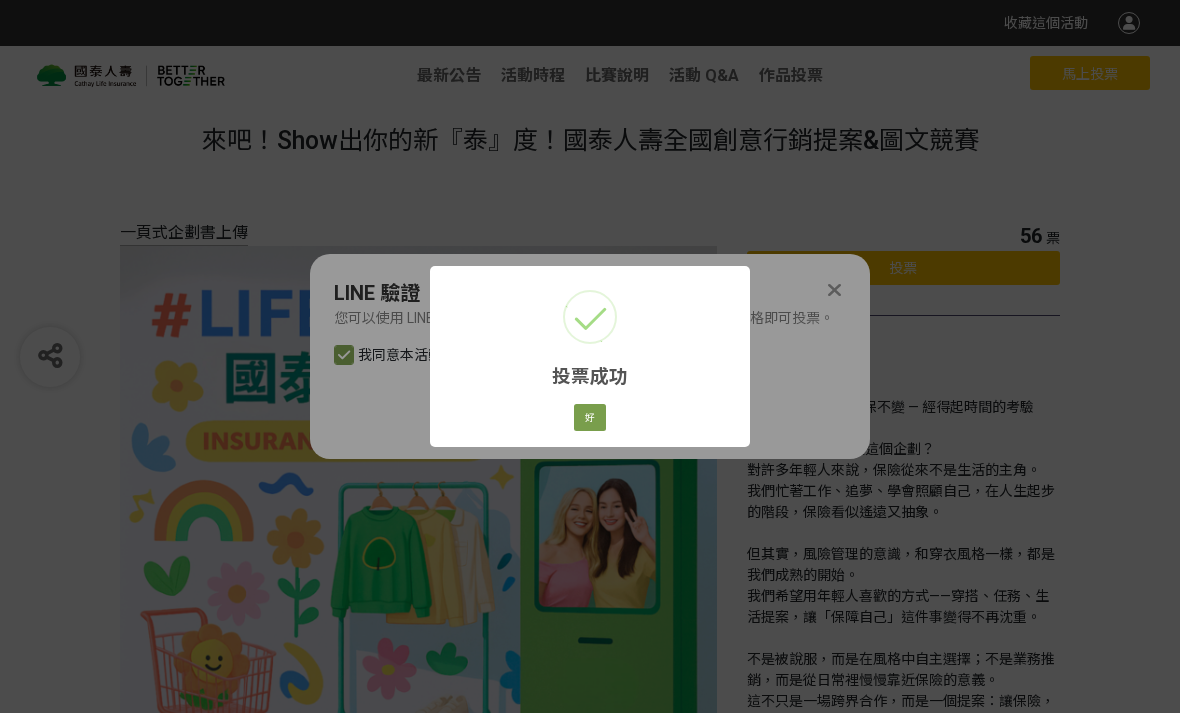 click on "好" at bounding box center [590, 418] 